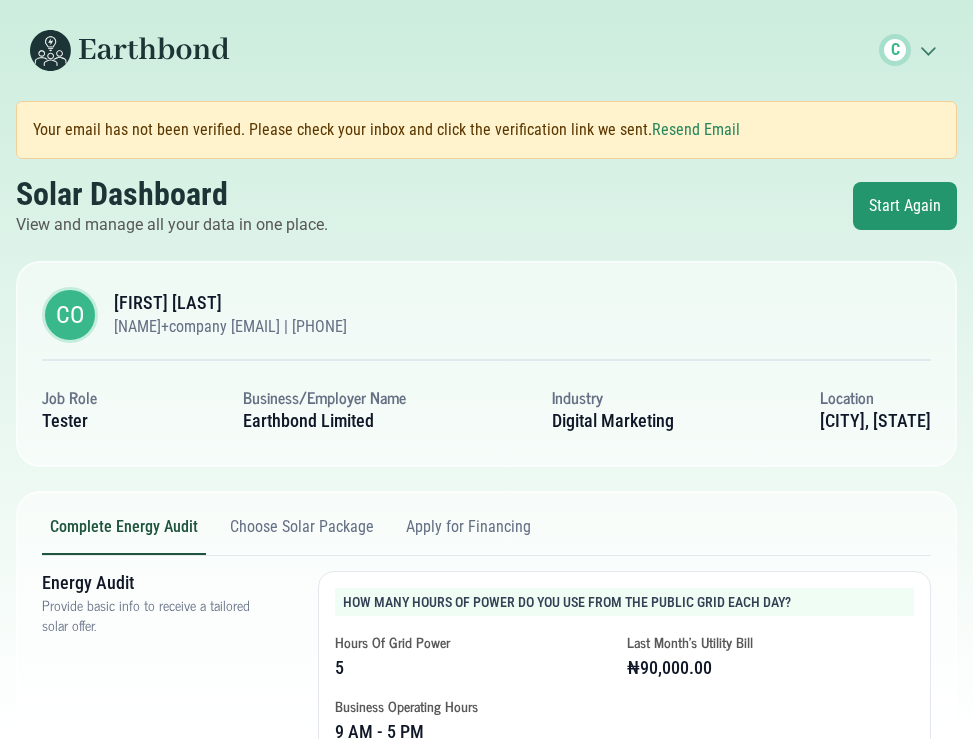 scroll, scrollTop: 0, scrollLeft: 0, axis: both 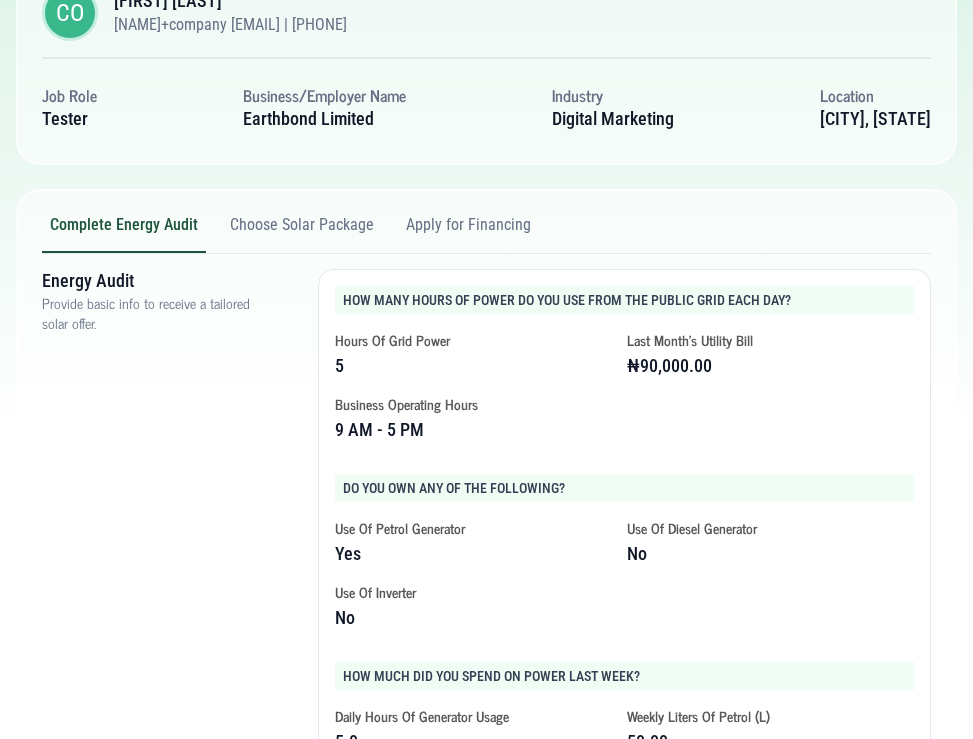 click on "Apply for Financing" at bounding box center (468, 234) 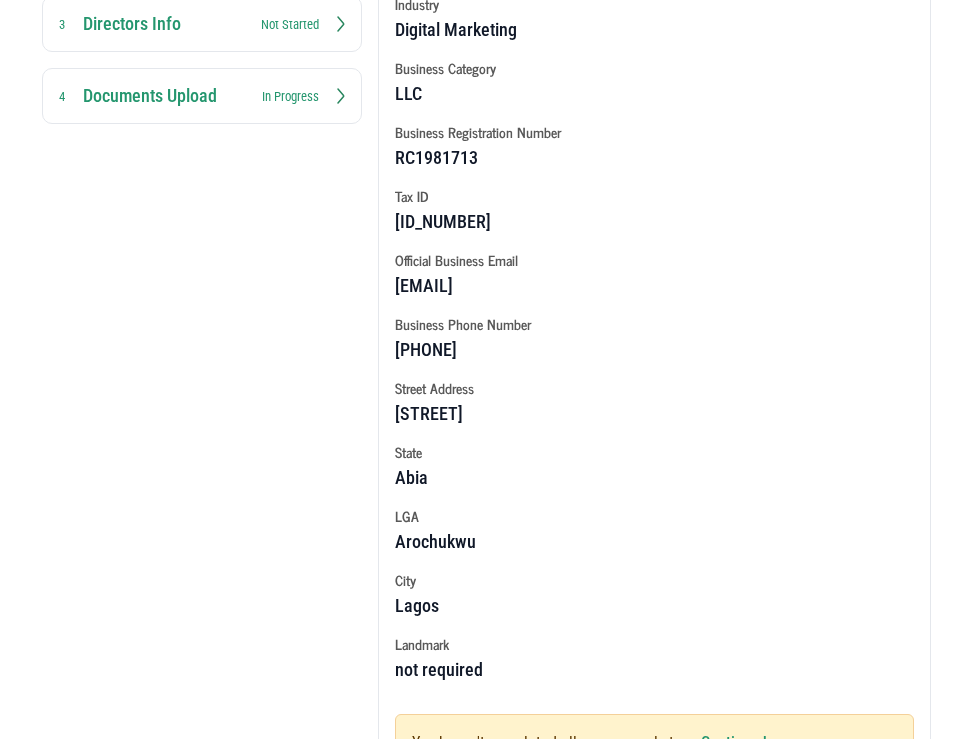 scroll, scrollTop: 514, scrollLeft: 0, axis: vertical 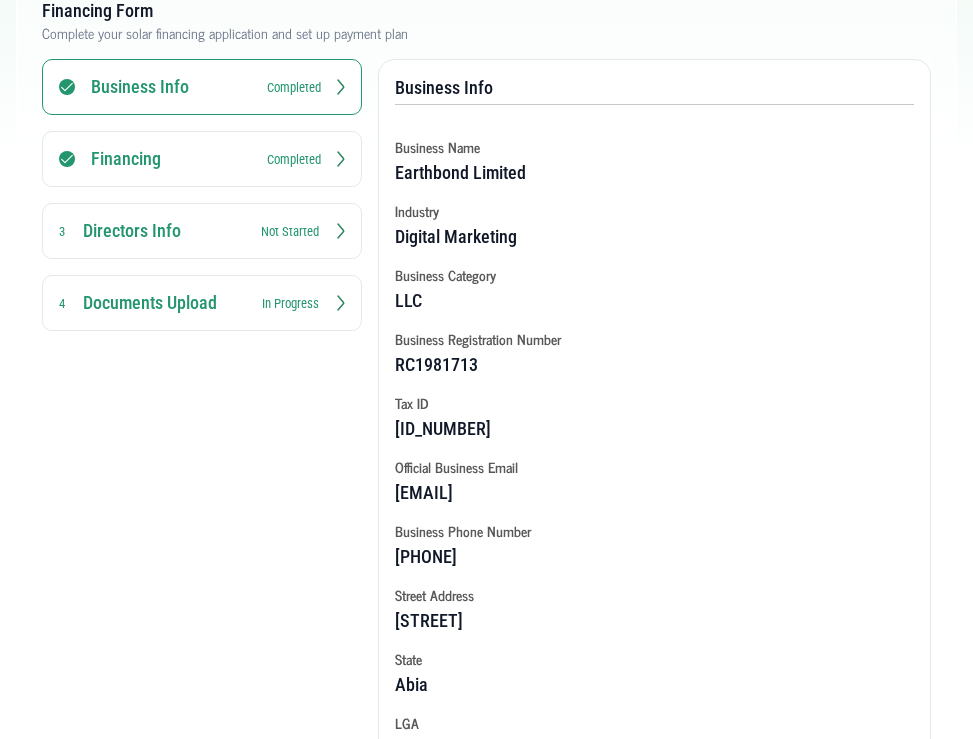 click on "Business Info
Completed" at bounding box center [202, 87] 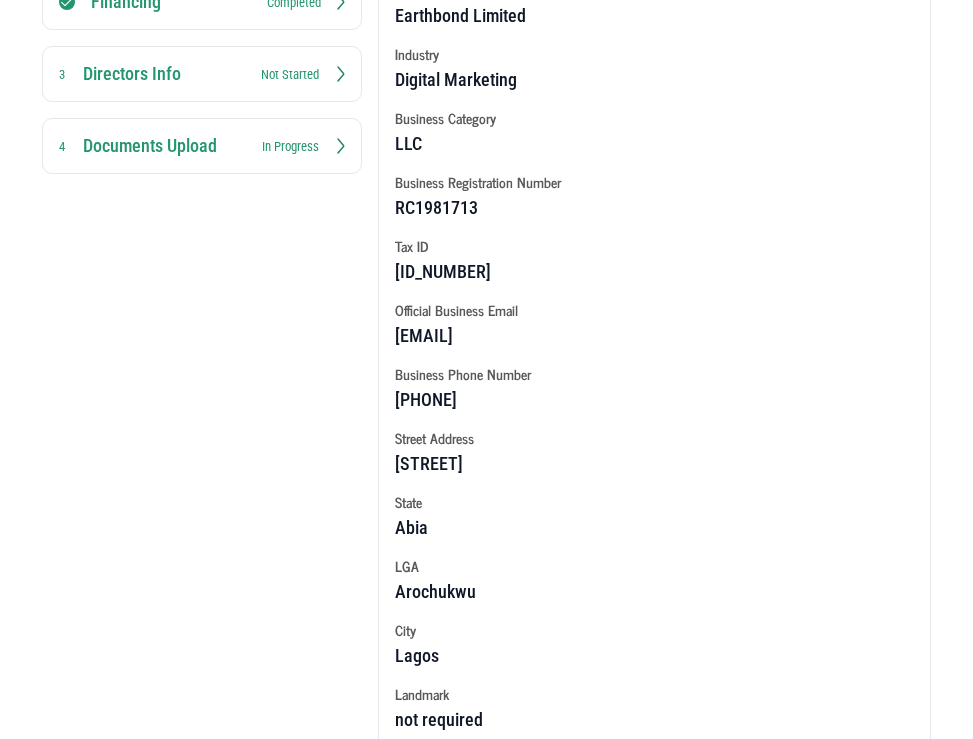 scroll, scrollTop: 903, scrollLeft: 0, axis: vertical 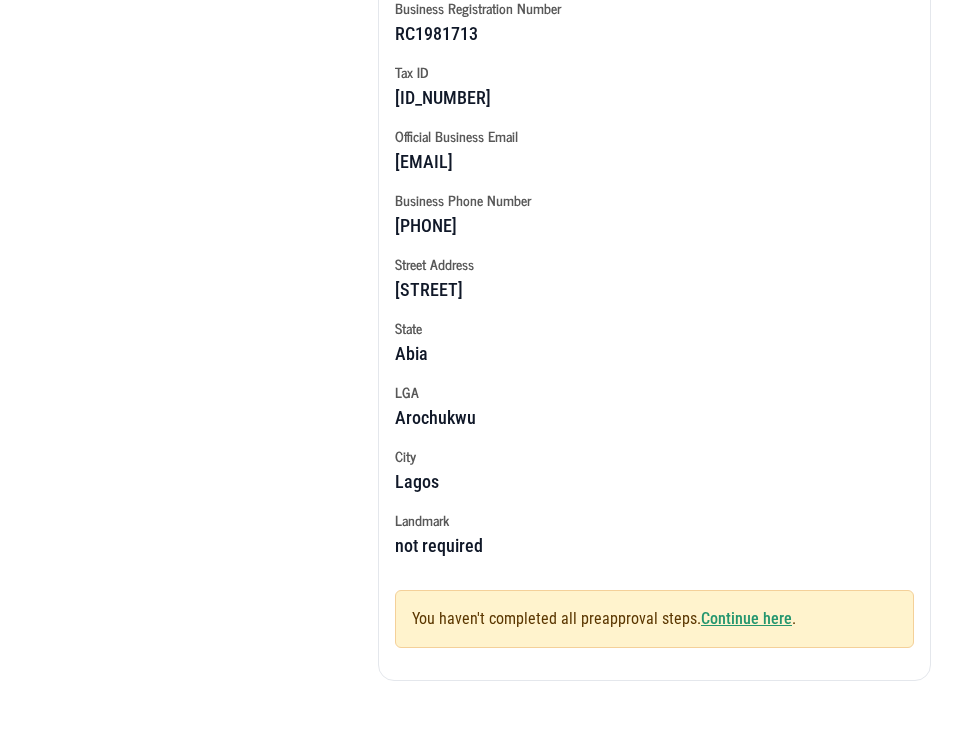 click on "Continue here" at bounding box center (746, 618) 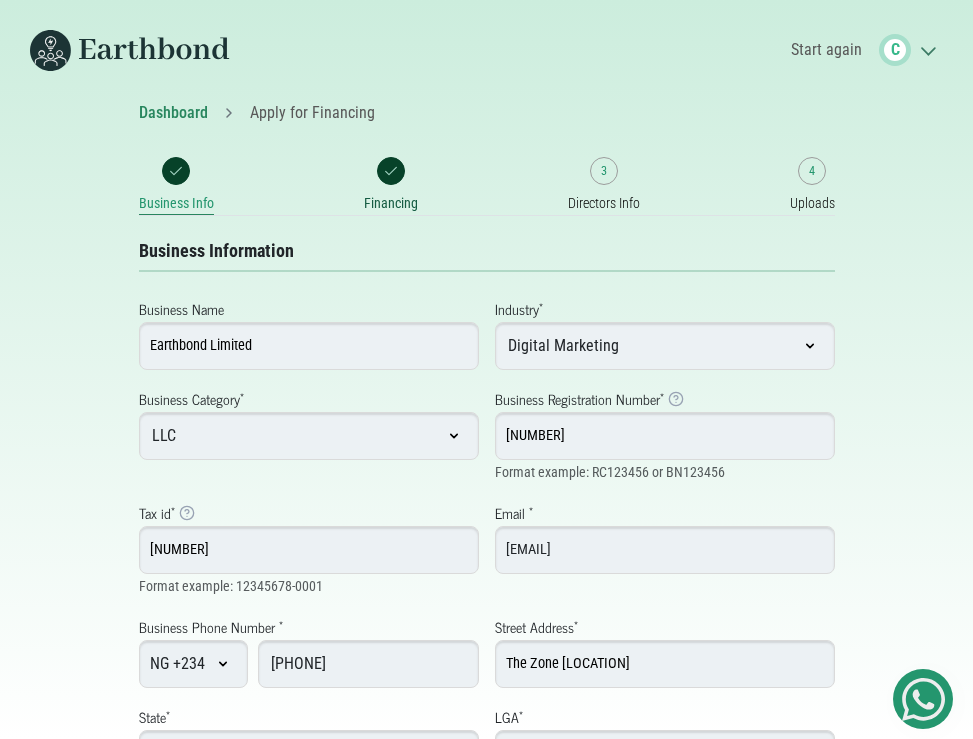 select on "Arochukwu" 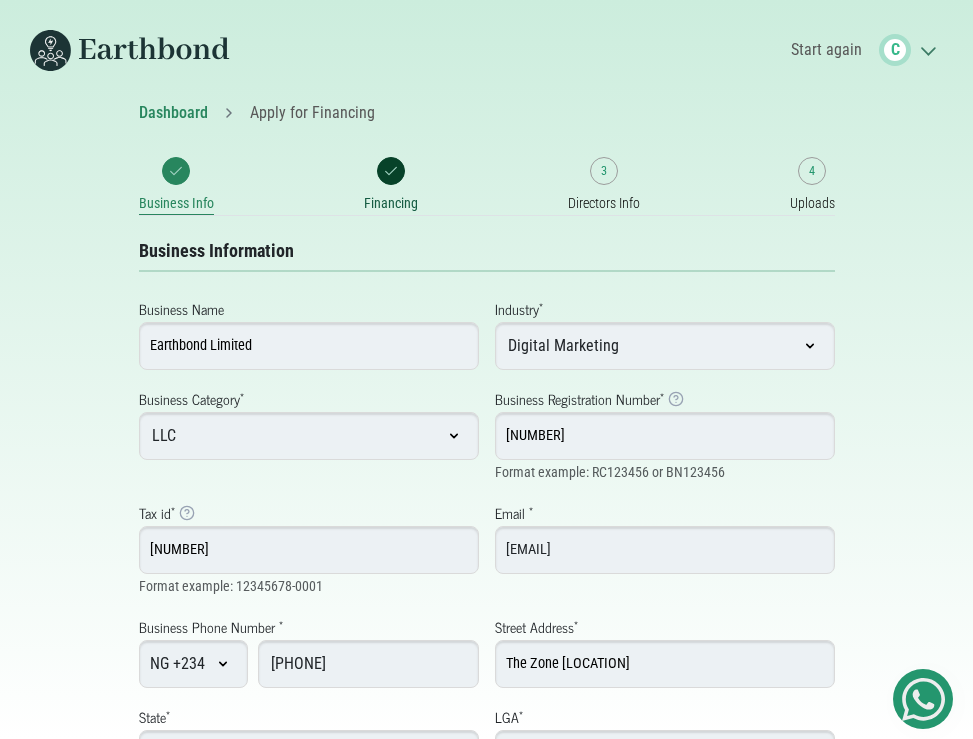 scroll, scrollTop: 0, scrollLeft: 0, axis: both 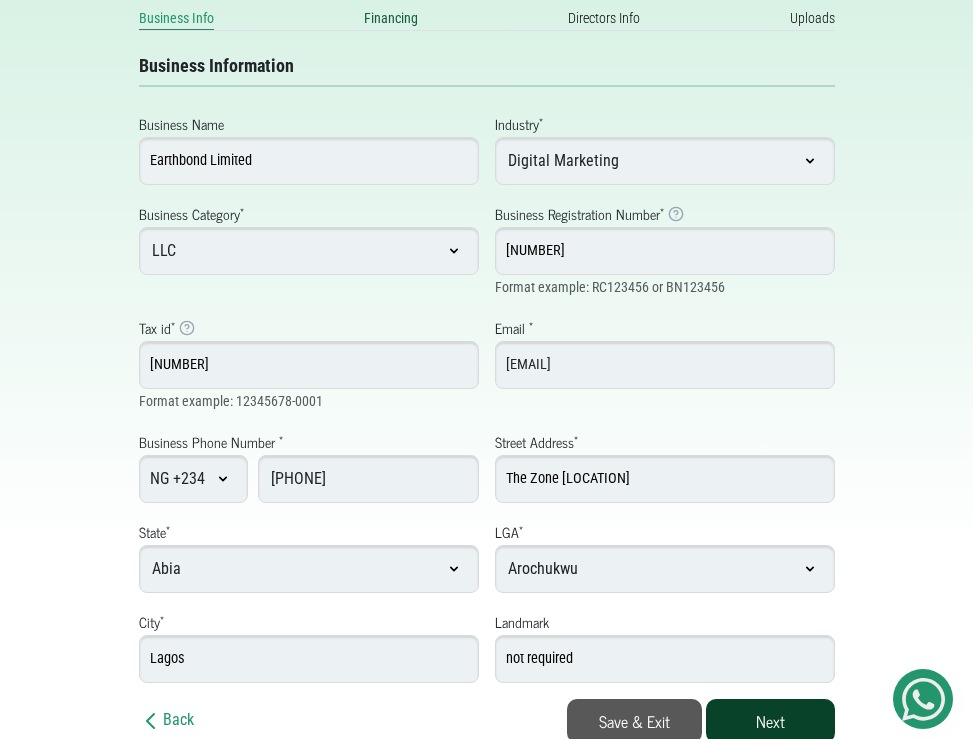 click on "Next" at bounding box center [770, 721] 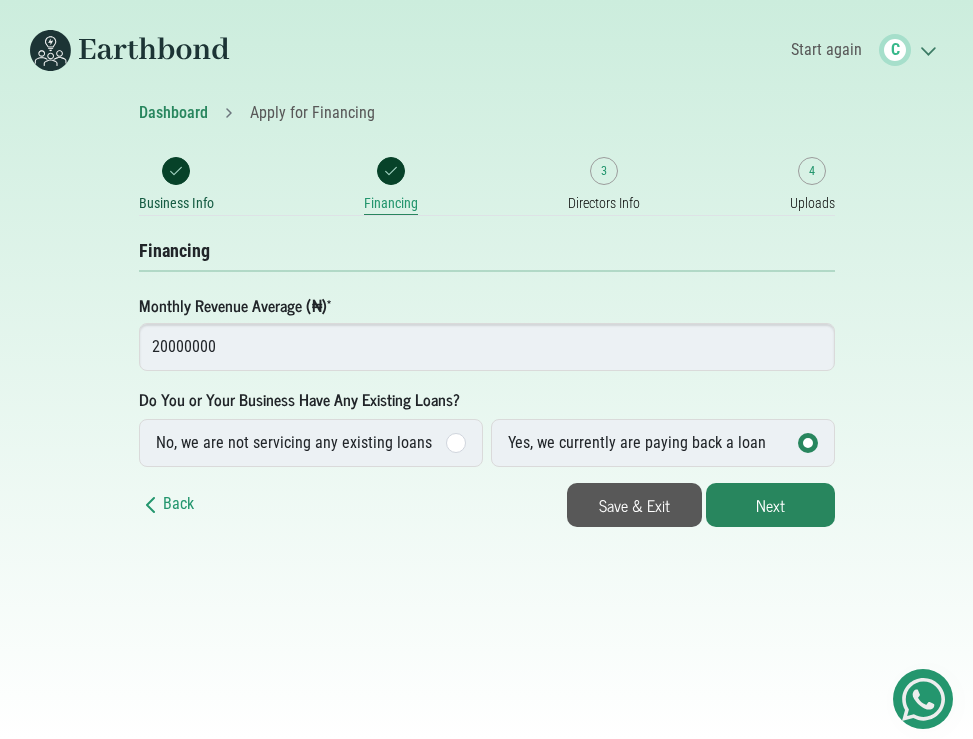 scroll, scrollTop: 0, scrollLeft: 0, axis: both 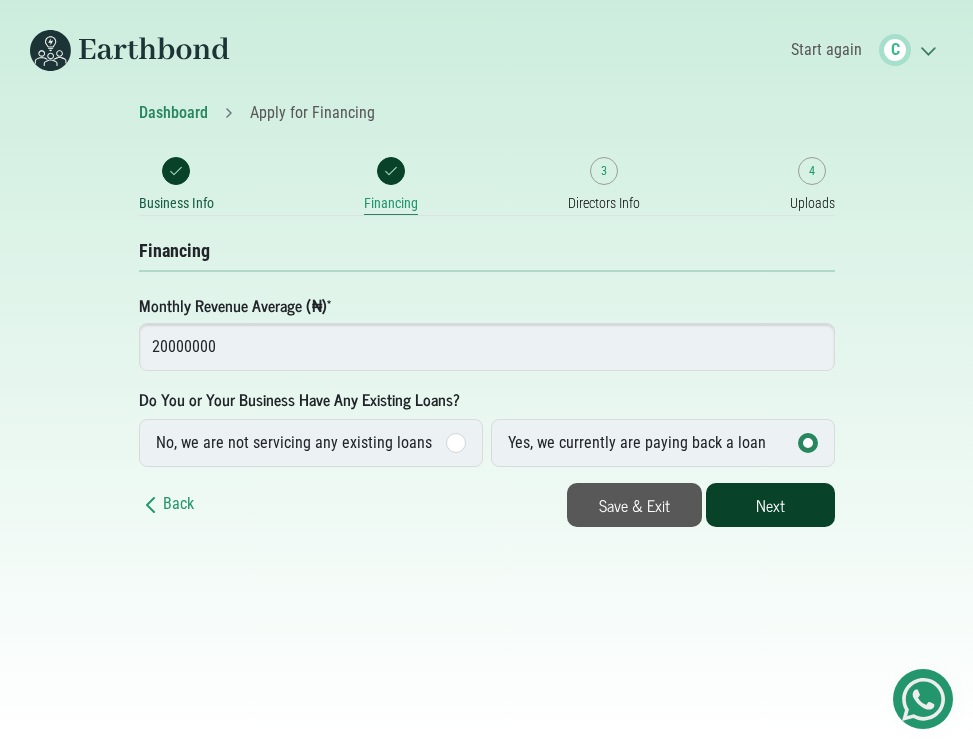 click on "Next" at bounding box center [770, 505] 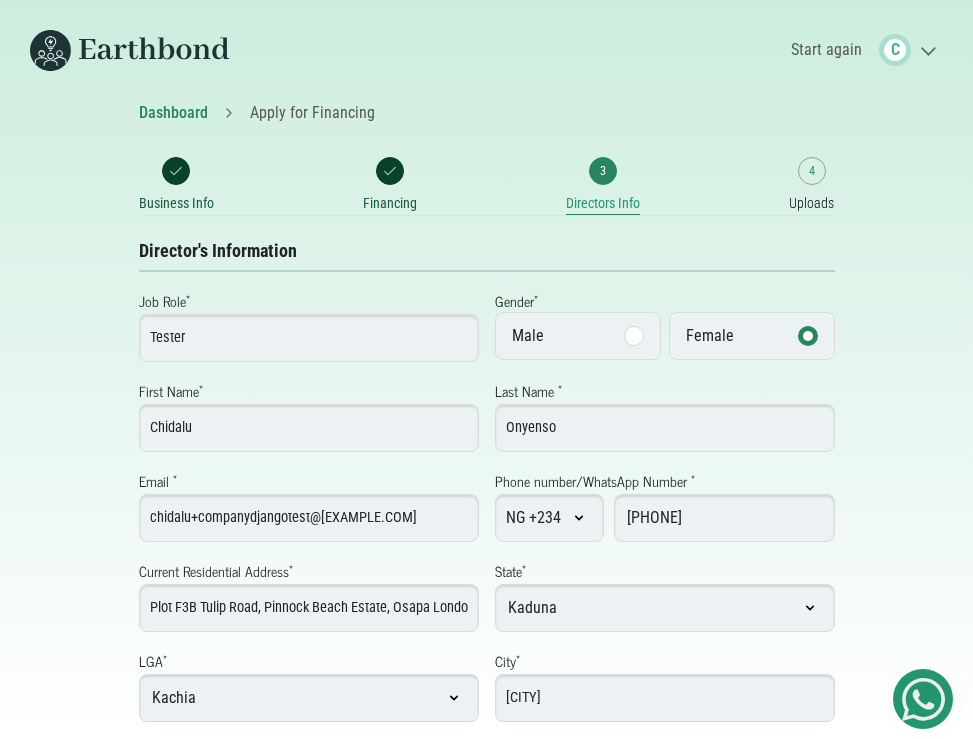 select on "Kaduna" 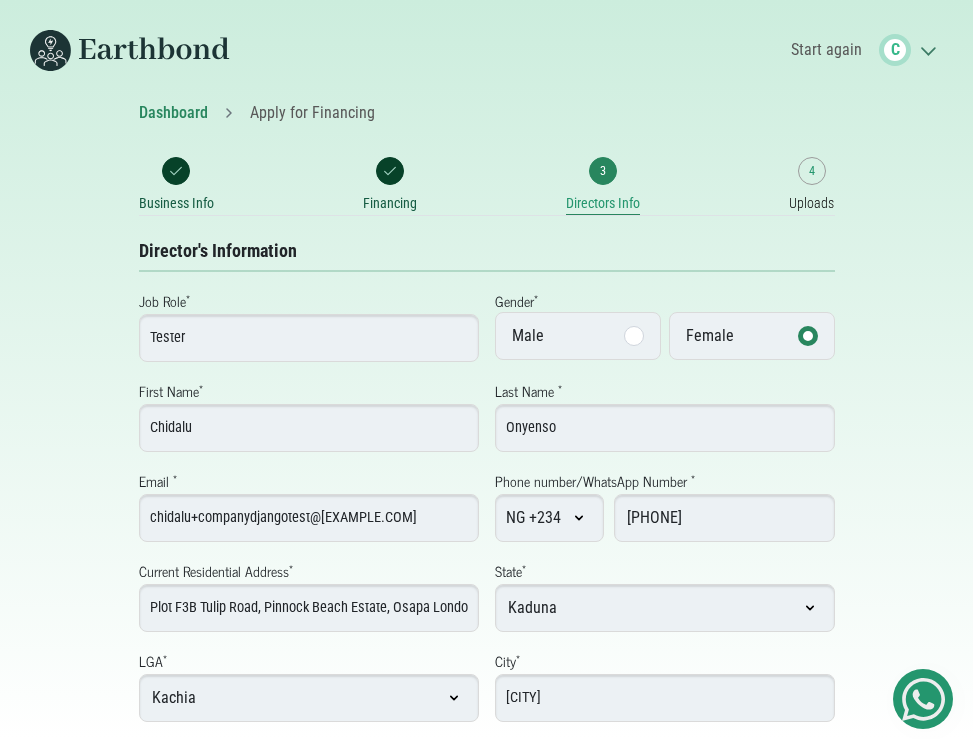 scroll, scrollTop: 0, scrollLeft: 0, axis: both 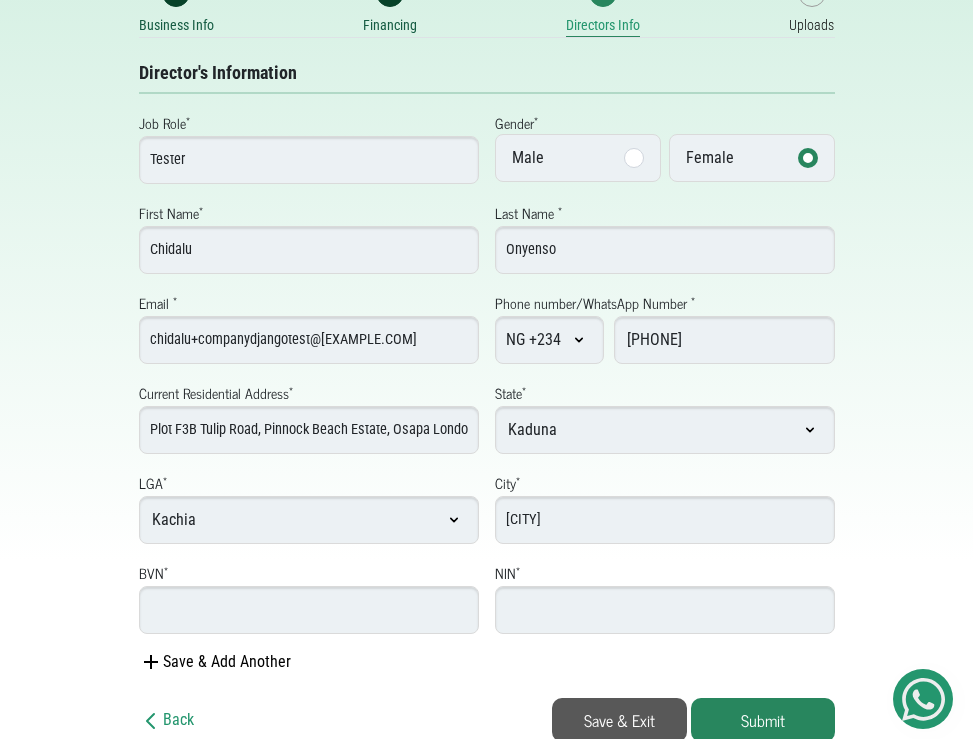 click on "Tester" at bounding box center [309, 160] 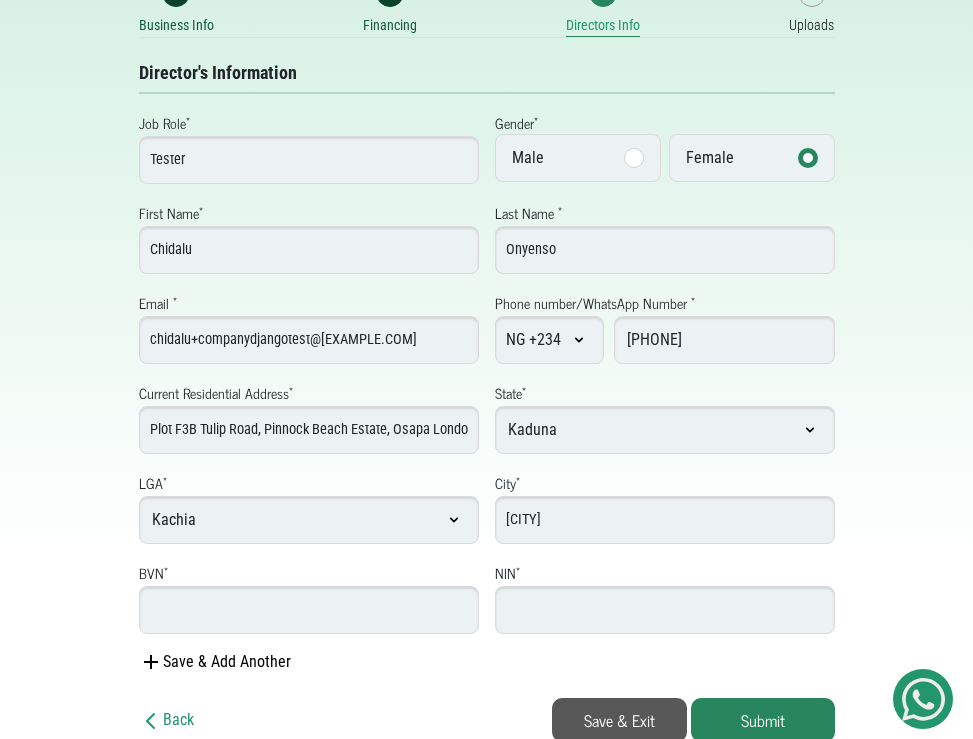click on "BVN *" at bounding box center [309, 610] 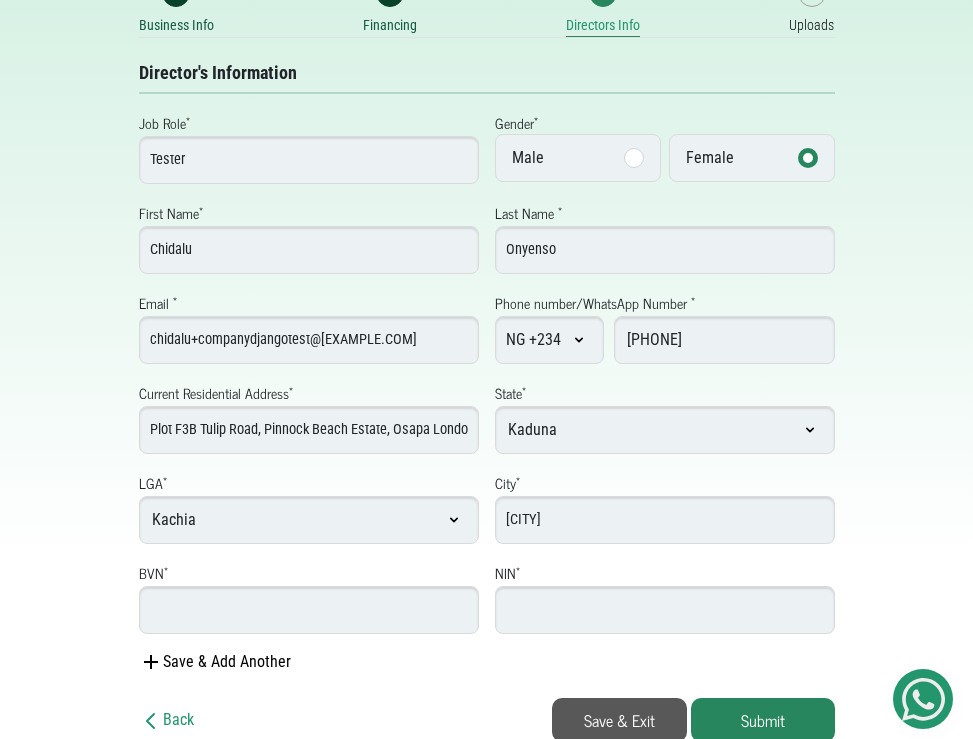 click on "BVN *" at bounding box center (309, 610) 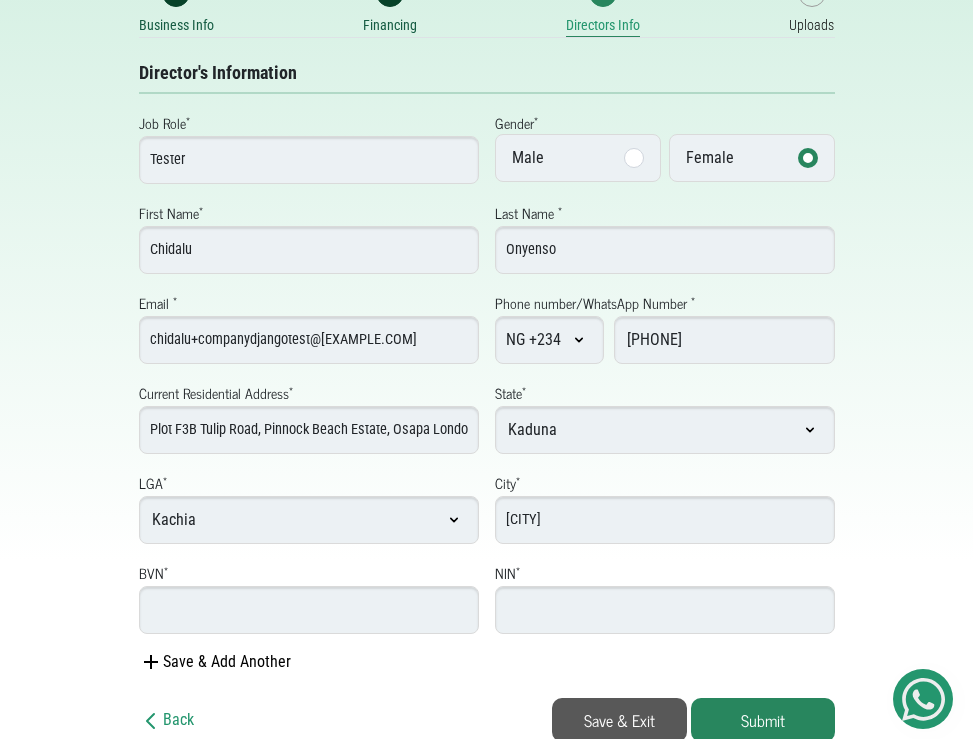 click on "Save & Add Another" at bounding box center (487, 662) 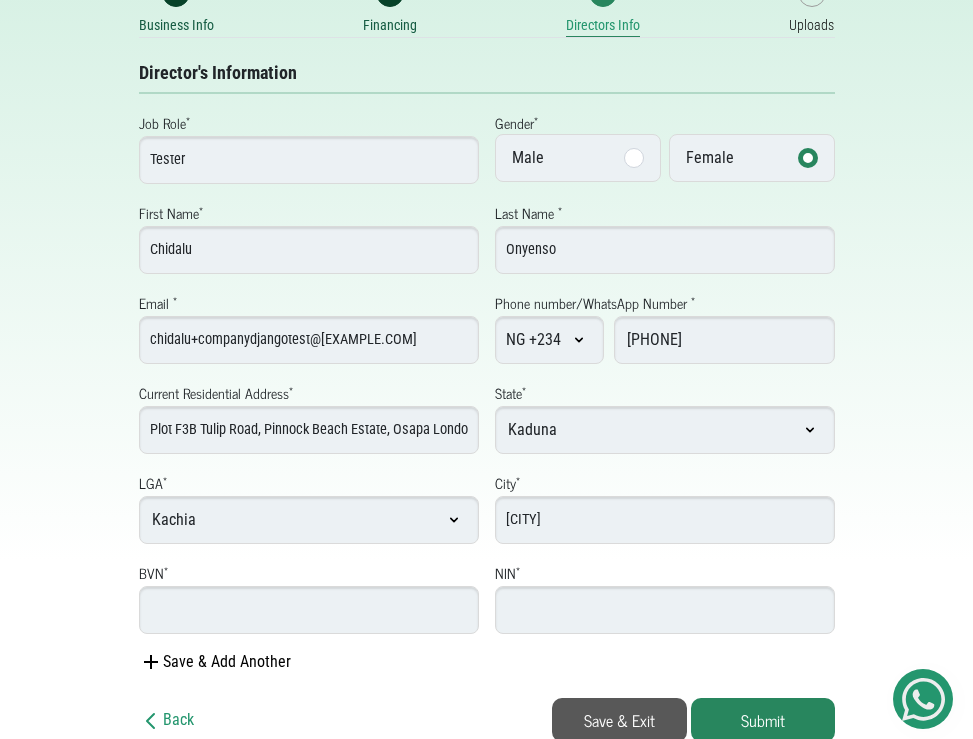 click on "BVN *" at bounding box center [309, 610] 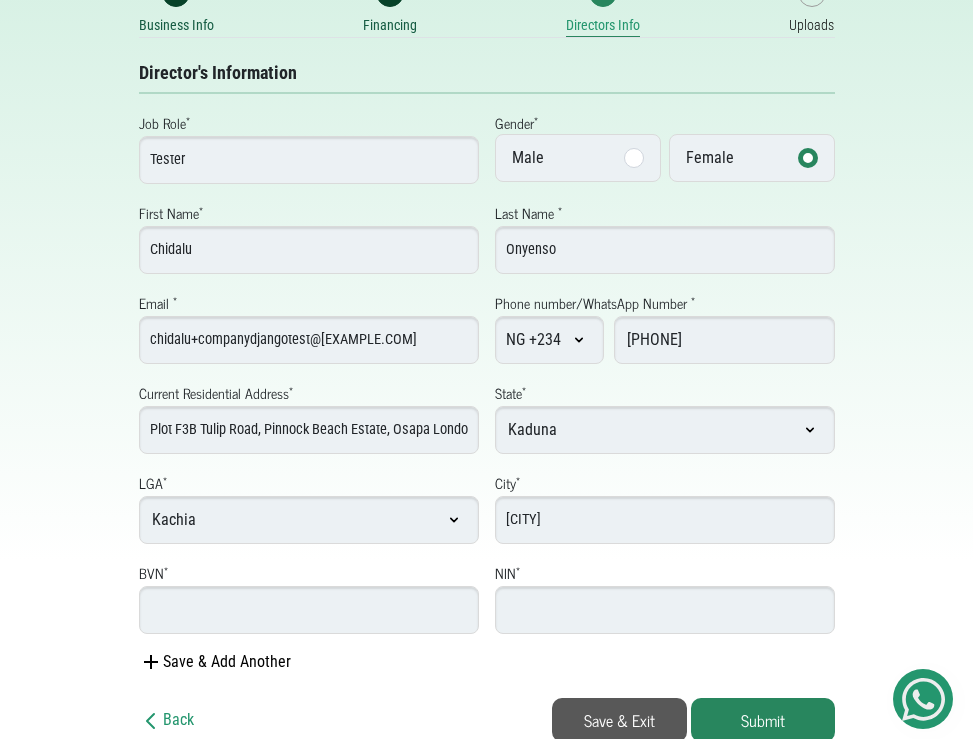click on "NG +234 AD +376 AE +971 AF +93 AG +1268 AI +1264 AL +355 AM +374 AO +244 AR +54 AT +43 AU +61 AW +297 AZ +994 BA +387 BB +1246 BD +880 BE +32 BF +226 BG +359 BH +973 BI +257 BJ +229 BM +1441 BN +673 BO +591 BR +55 BS +1242 BT +975 BW +267 BY +375 BZ +501 CA +1 CF +236 CG +242 CH +41 CK +682 CL +56 CM +237 CN +86 CO +57 CR +506 CS +381 CU +53 CV +238 CY +357 CZ +42 DE +49 DJ +253 DK +45 DM +1809 DO +1809 DZ +213 EC +593 EE +372 EG +20 ER +291 ES +34 ET +251 FI +358 FJ +679 FK +500 FM +691 FO +298 FR +33 GA +241 GB +44 GD +1473 GE +7880 GF +594 GH +233 GI +350 GL +299 GM +220 GN +224 GP +590 GQ +240 GR +30 GT +502 GU +671 GW +245 GY +592 HK +852 HN +504 HR +385 HT +509 HU +36 ID +62 IE +353 IL +972 IN +91 IQ +964 IR +98 IS +354 IT +39 JM +1876 JO +962 JP +81 KE +254 KG +996 KH +855 KI +686 KM +269 KN +1869 KP +850 KR +82 KW +965 KY +1345 KZ +7 LA +856 LB +961 LC +1758 LI +417 LK +94 LR +231 LS +266 LT +370 LU +352 LV +371 LY +218 MA +212 MC +377 MD +373 MG +261 MH +692 MK +389 ML +223 MM +95 MN +976 MO +853" at bounding box center [549, 340] 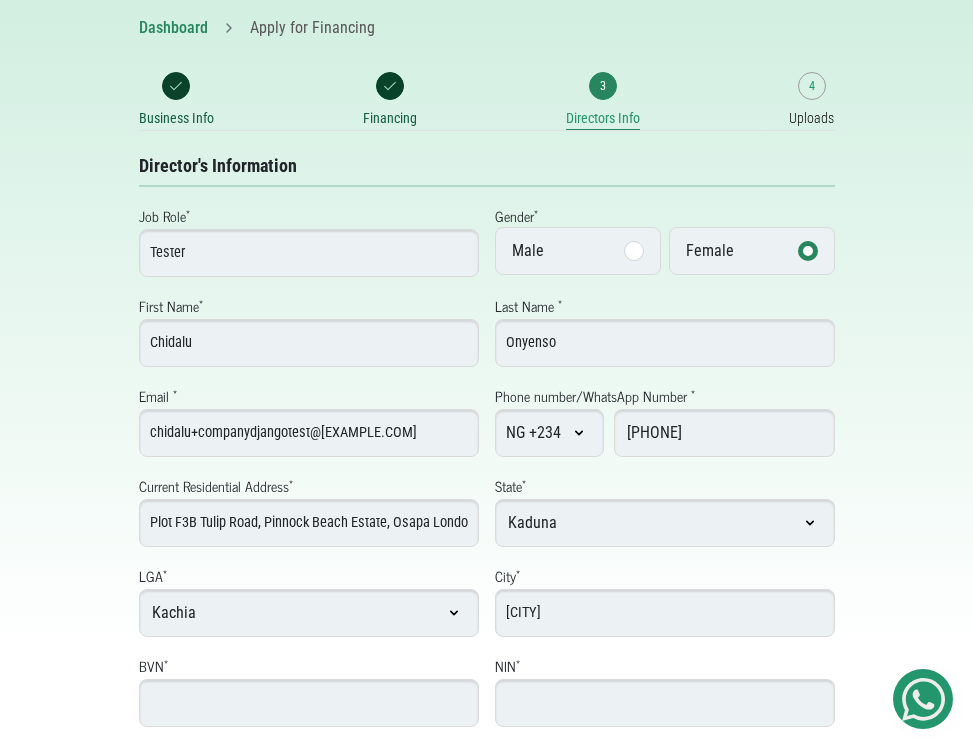 scroll, scrollTop: 0, scrollLeft: 0, axis: both 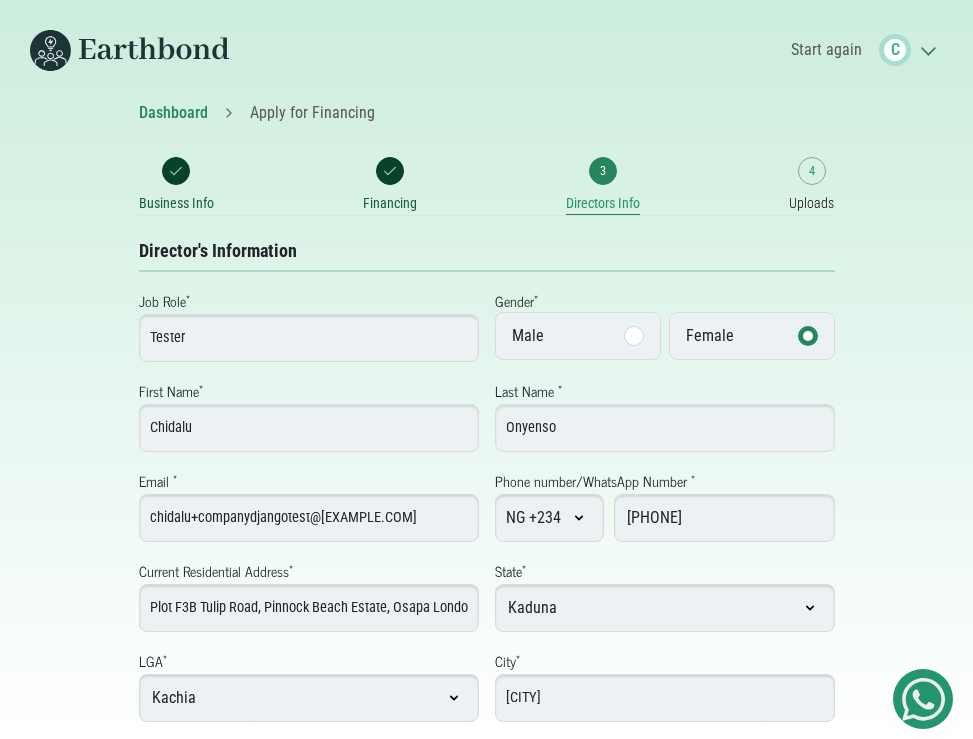 click on "Dashboard" at bounding box center [173, 113] 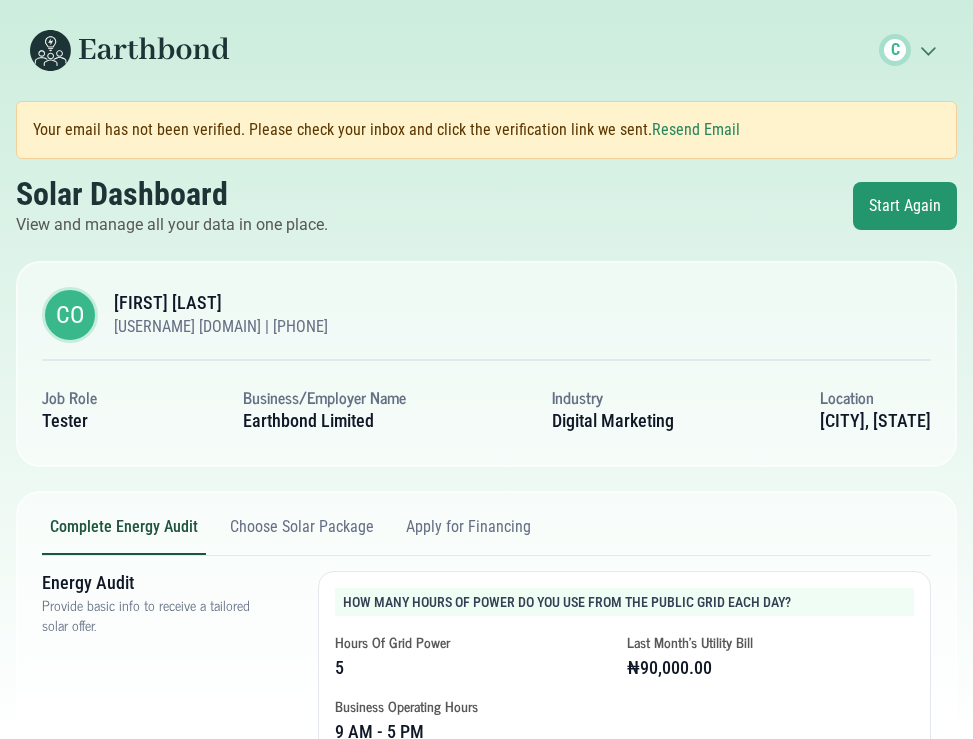 scroll, scrollTop: 490, scrollLeft: 0, axis: vertical 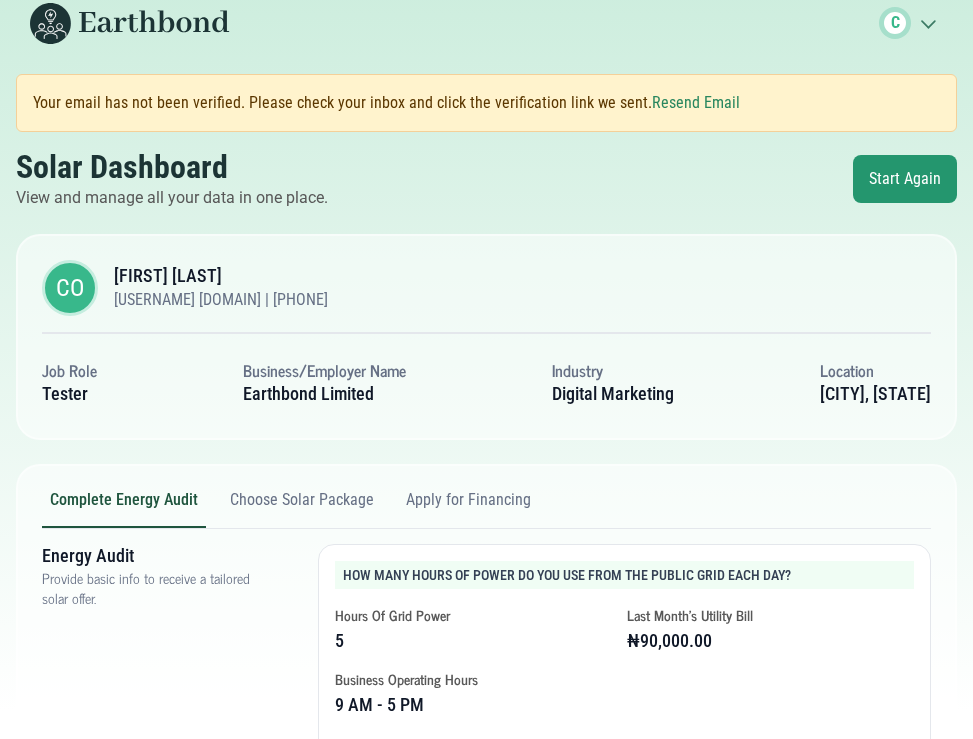 click on "Choose Solar Package" at bounding box center (302, 509) 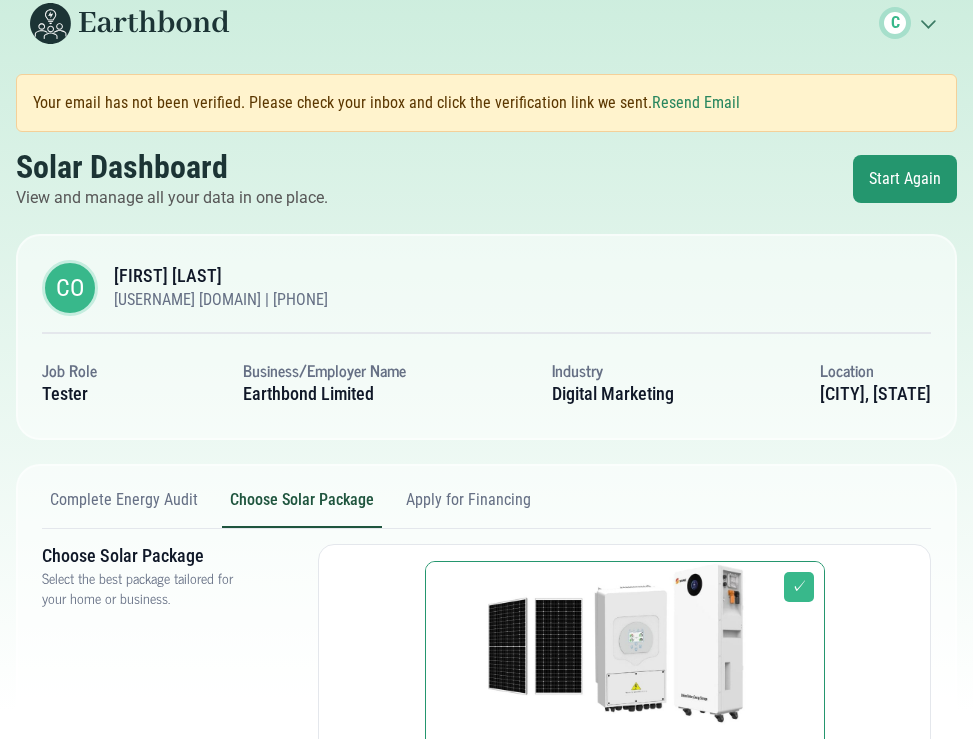 click on "Complete Energy Audit
Choose Solar Package
Apply for Financing
Energy Audit
Provide basic info to receive a tailored solar offer.
Quote Form
Hours of Grid Power 5 No" at bounding box center [486, 759] 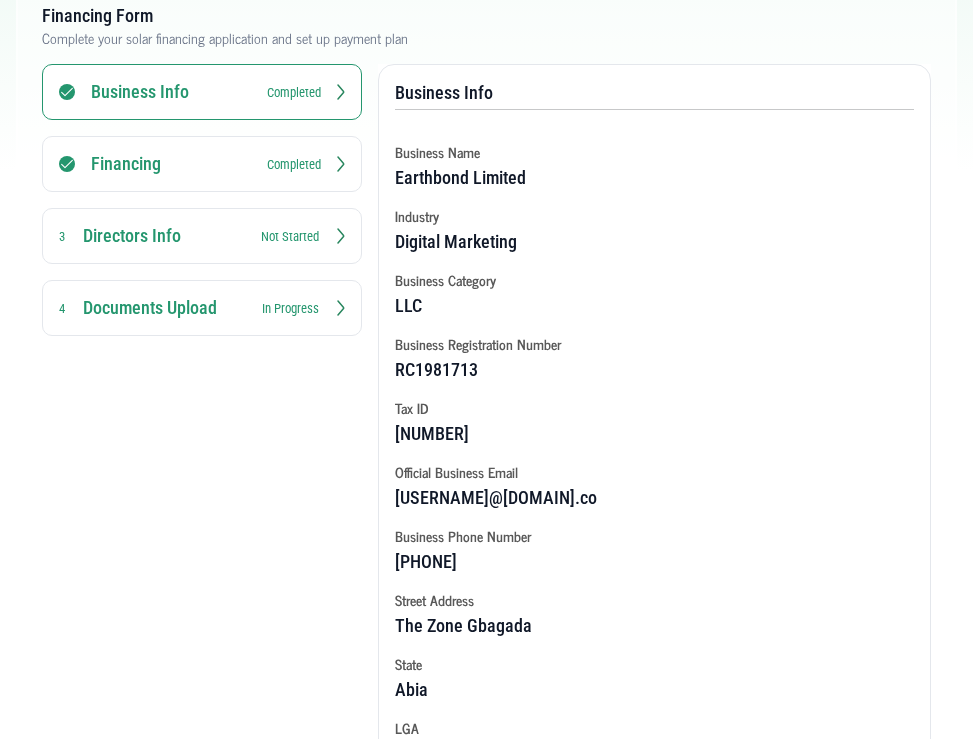 click on "Not Started" at bounding box center (290, 236) 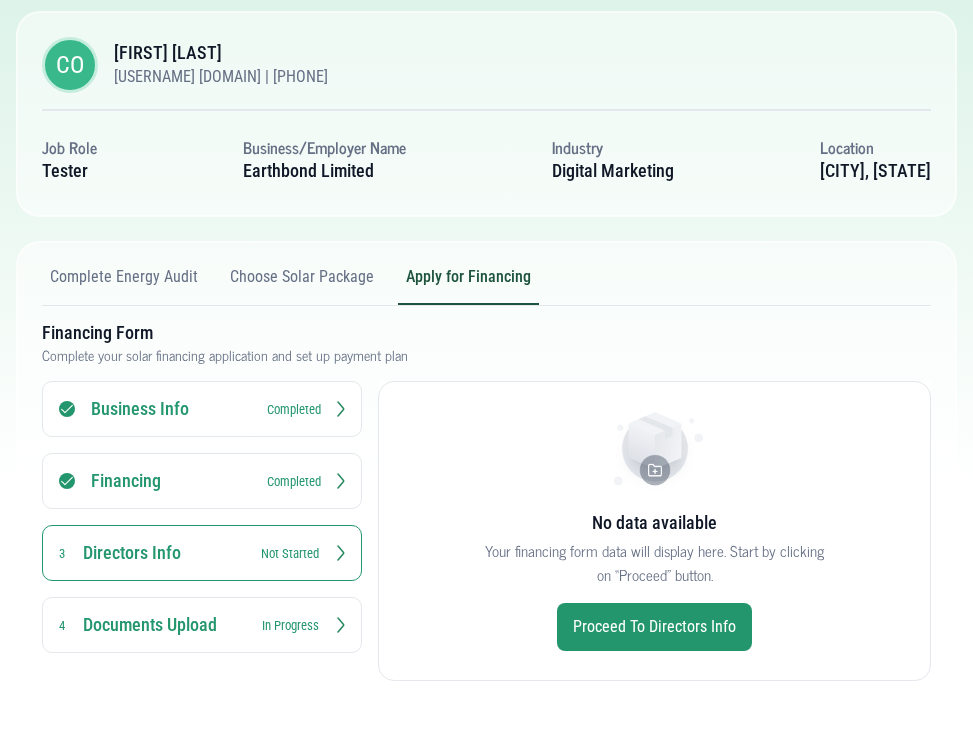 scroll, scrollTop: 250, scrollLeft: 0, axis: vertical 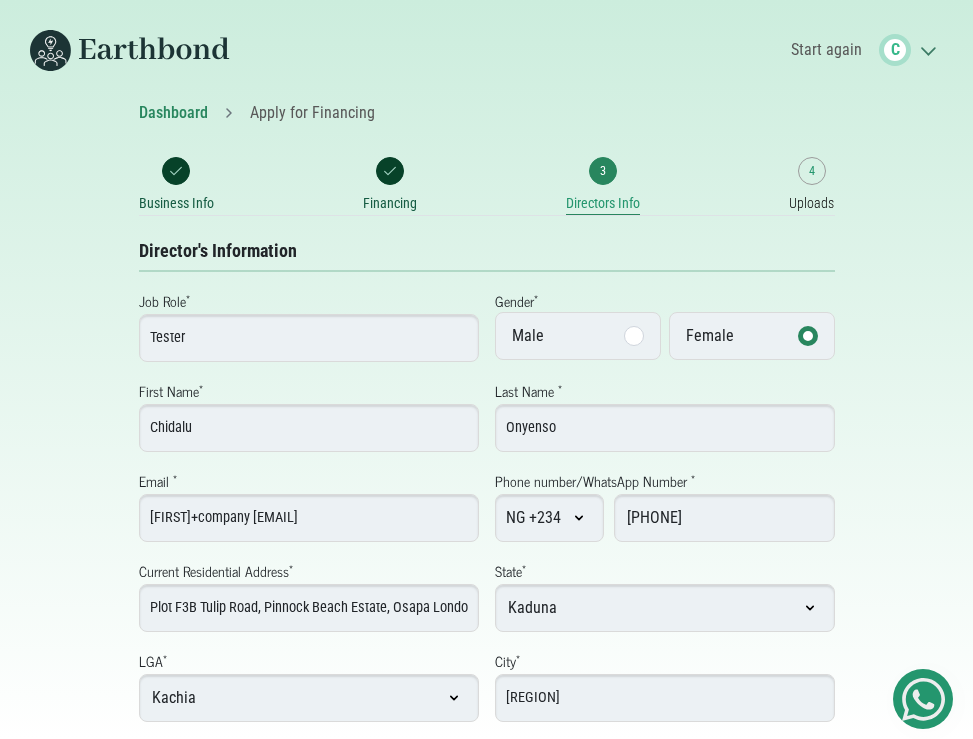 select on "Kaduna" 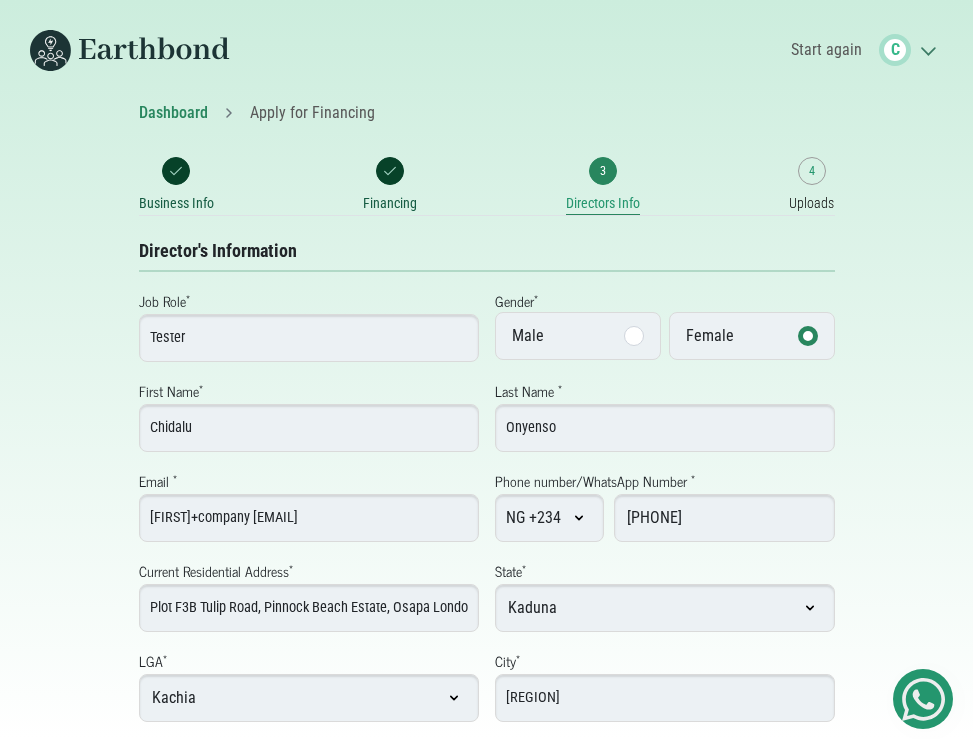 scroll, scrollTop: 0, scrollLeft: 0, axis: both 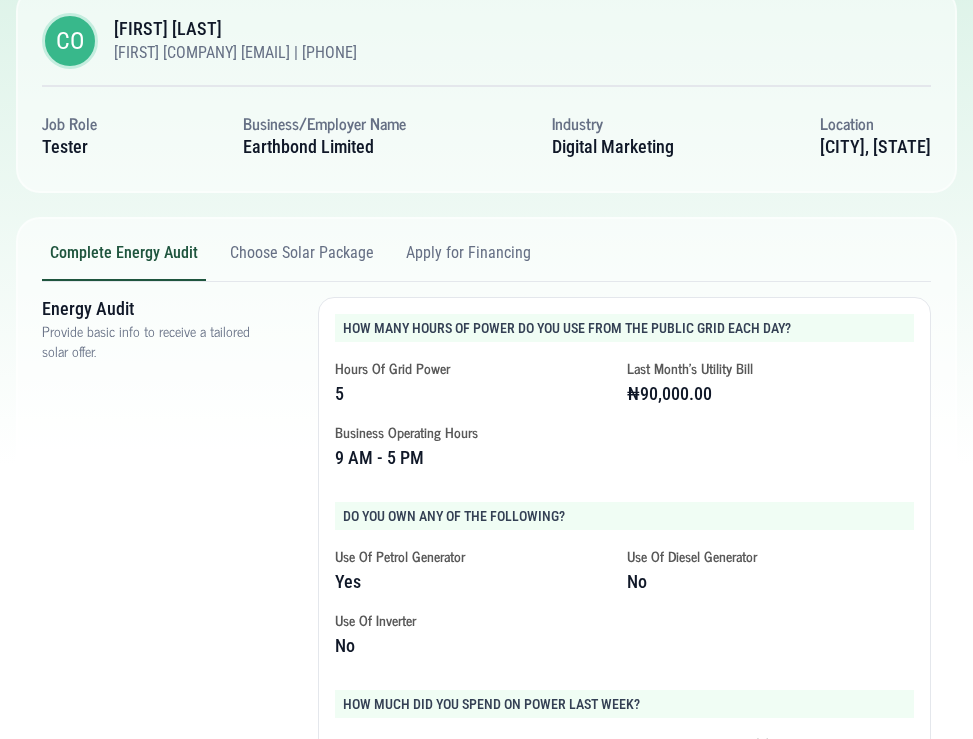 click on "Complete Energy Audit
Choose Solar Package
Apply for Financing
Energy Audit
Provide basic info to receive a tailored solar offer.
Quote Form
Hours of Grid Power 5 No" at bounding box center (486, 695) 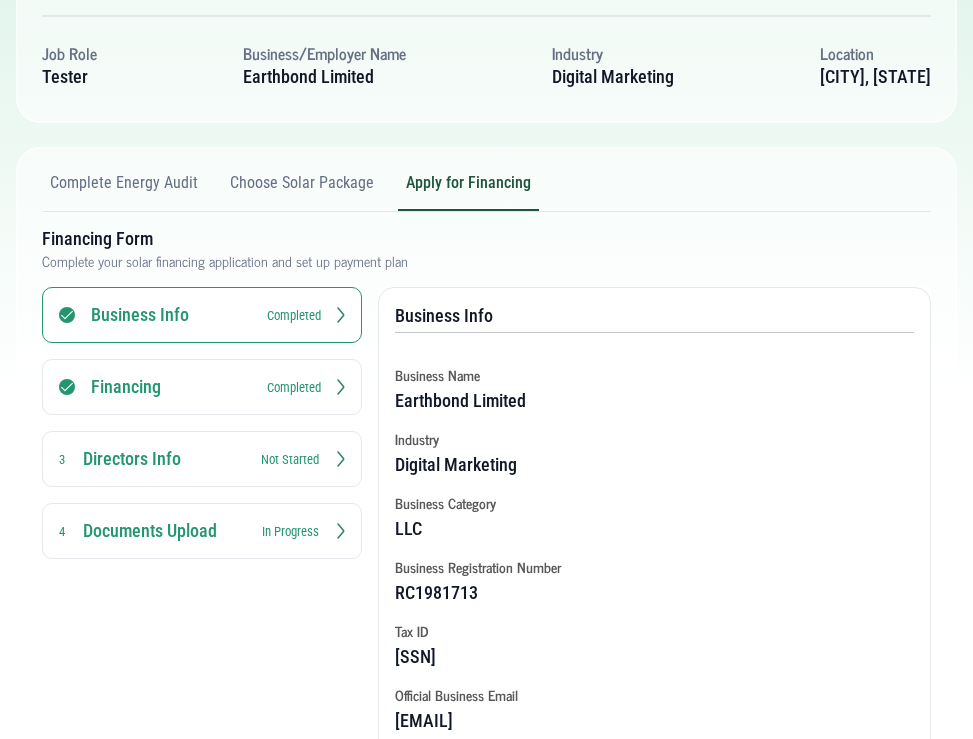 scroll, scrollTop: 903, scrollLeft: 0, axis: vertical 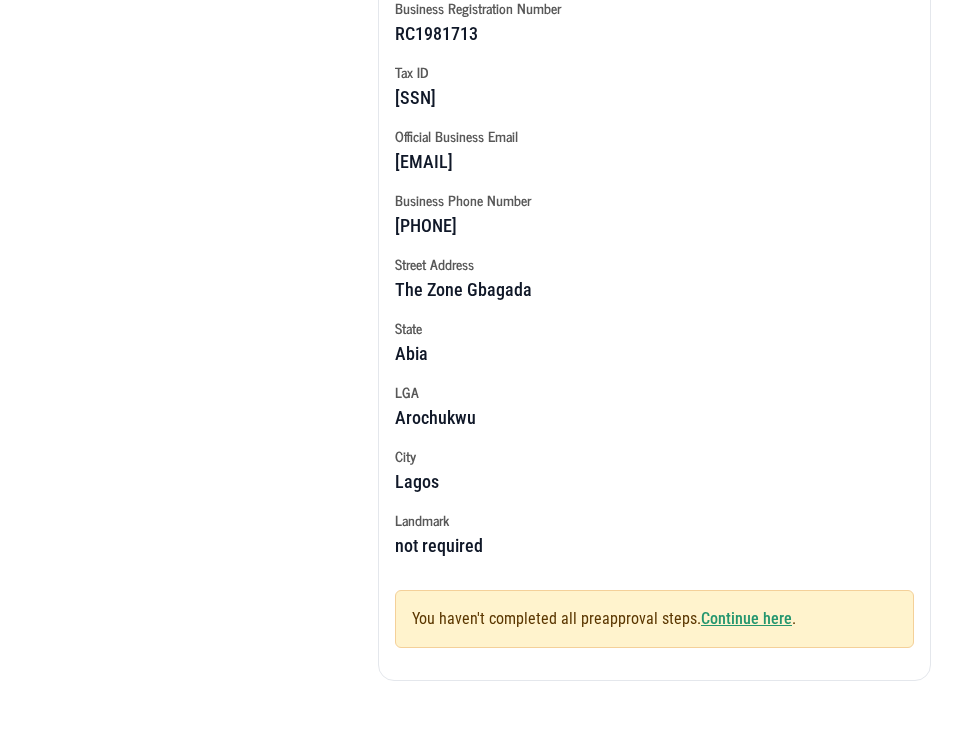 click on "Continue here" at bounding box center [746, 618] 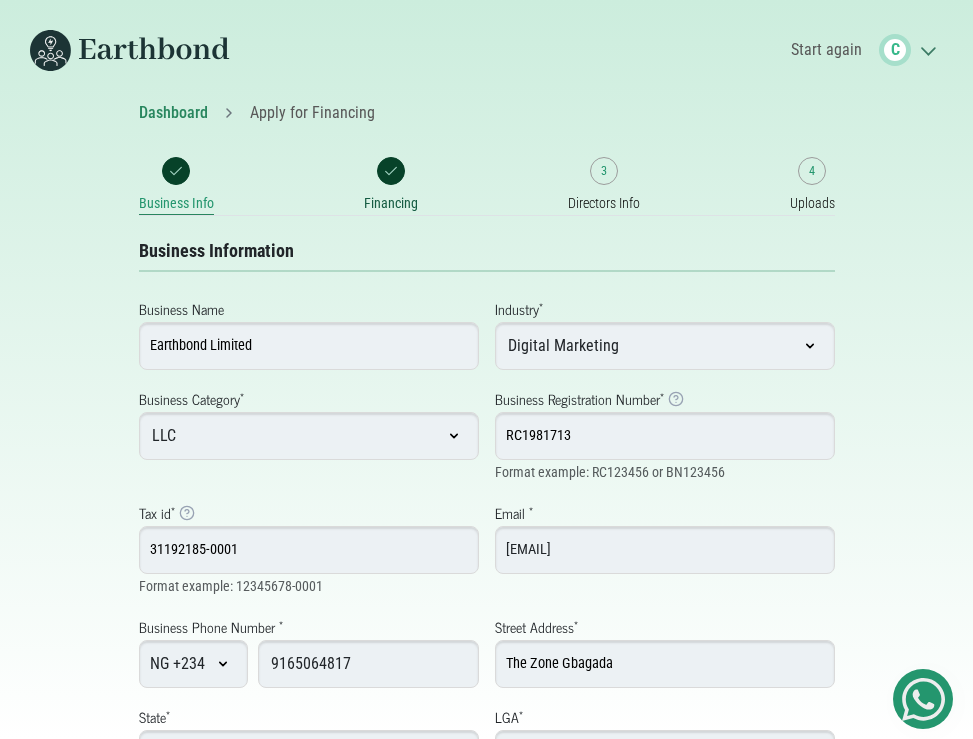 select on "Arochukwu" 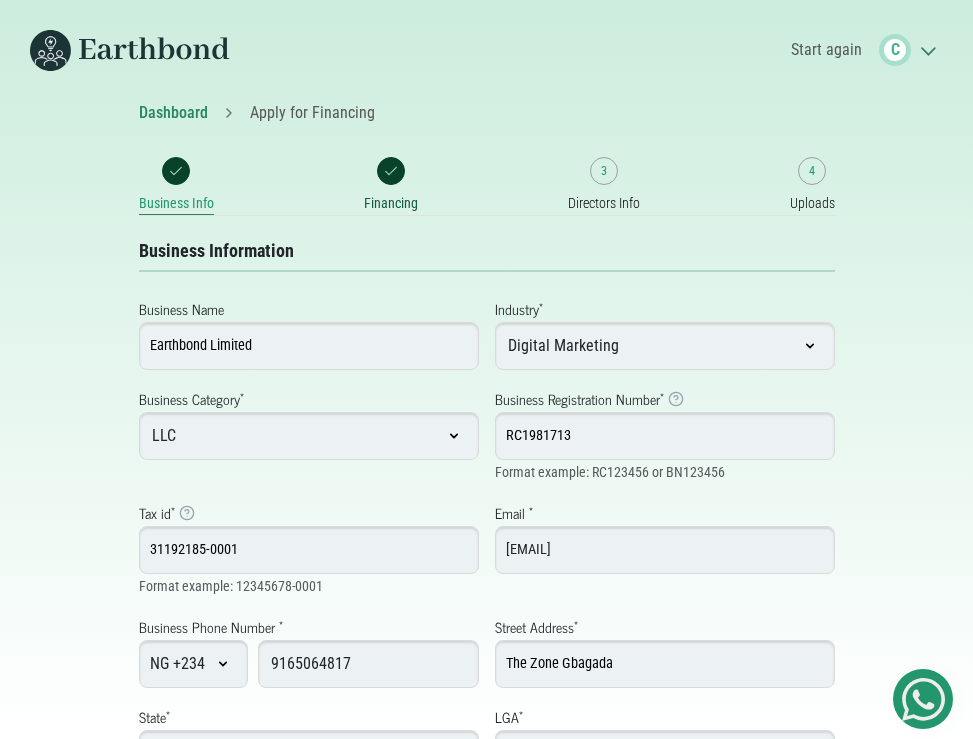 scroll, scrollTop: 0, scrollLeft: 0, axis: both 